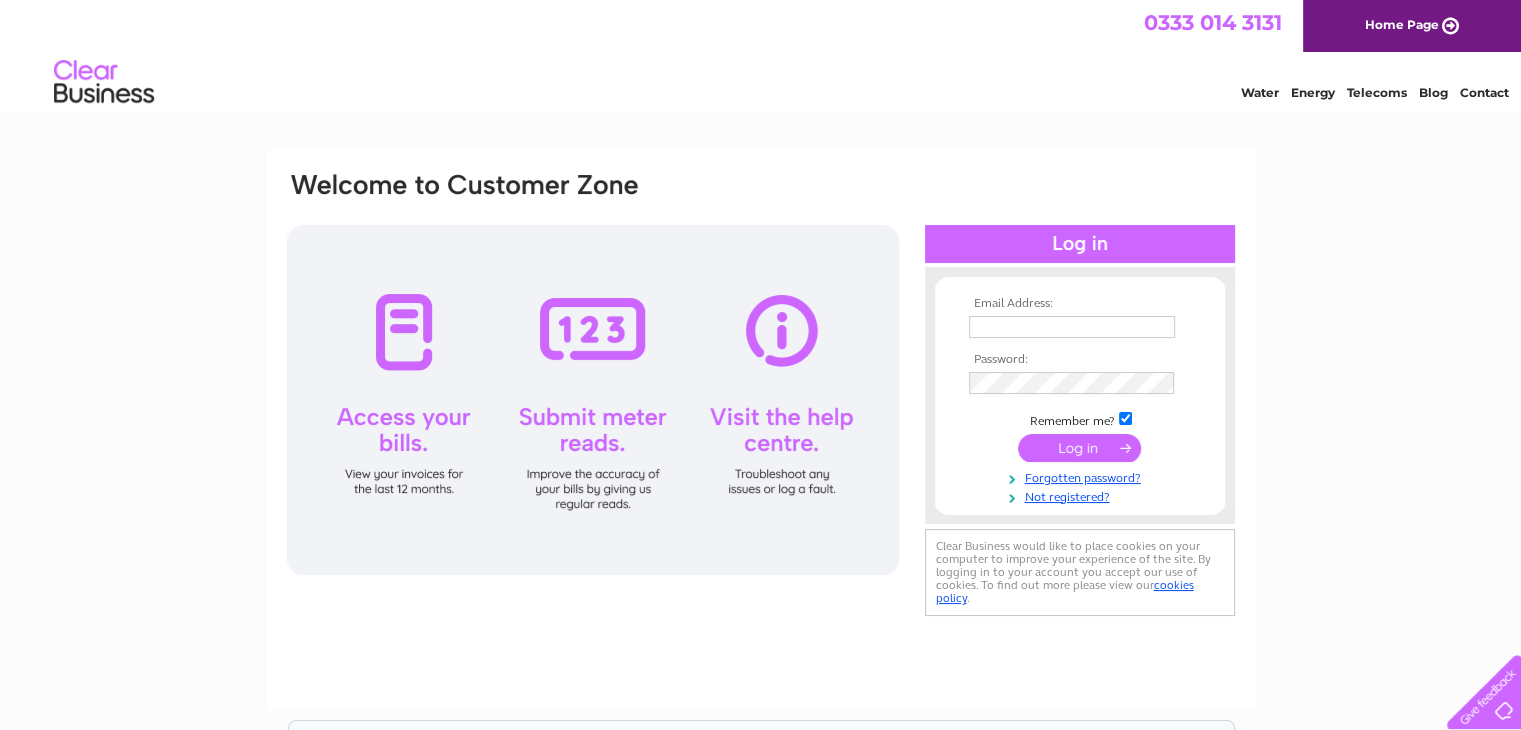scroll, scrollTop: 0, scrollLeft: 0, axis: both 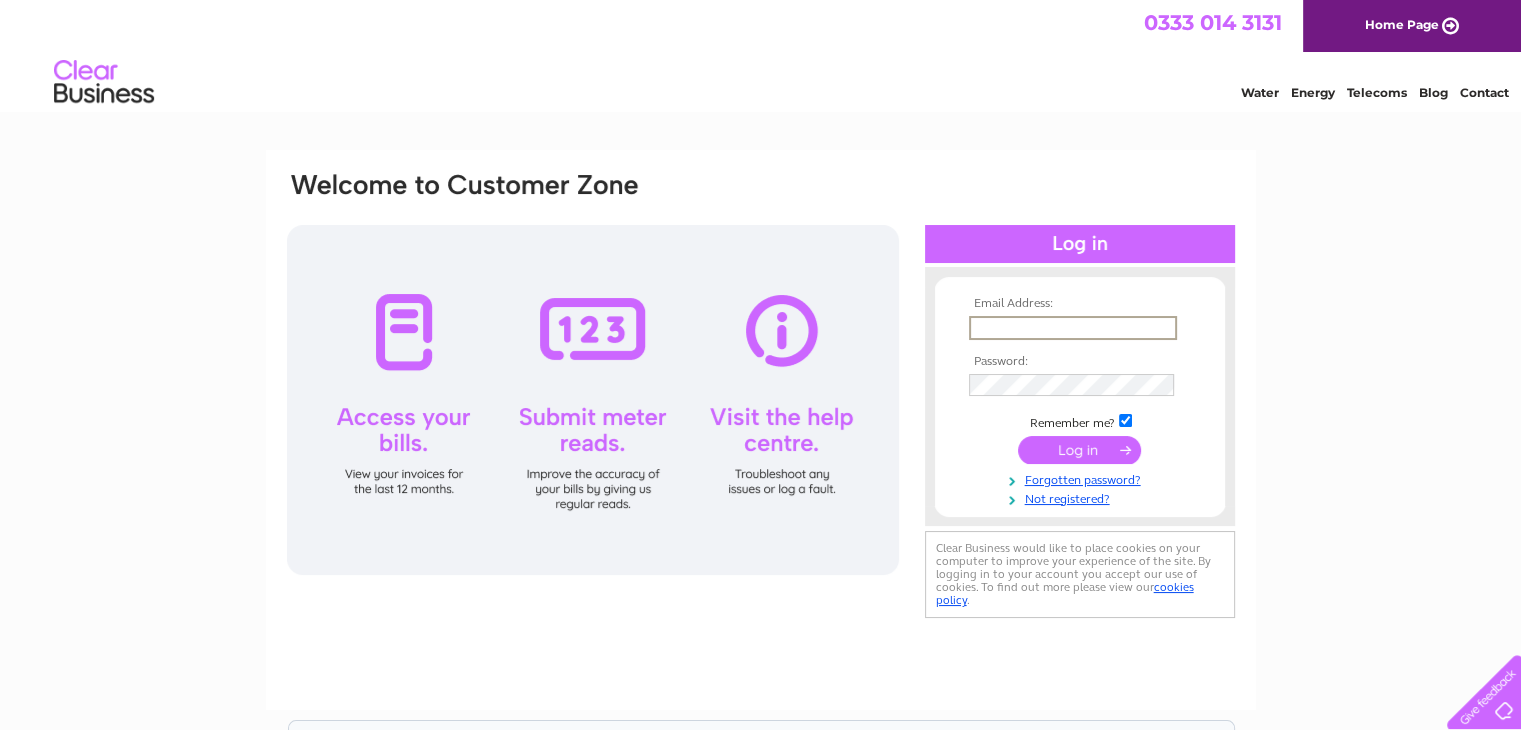 click at bounding box center (1073, 328) 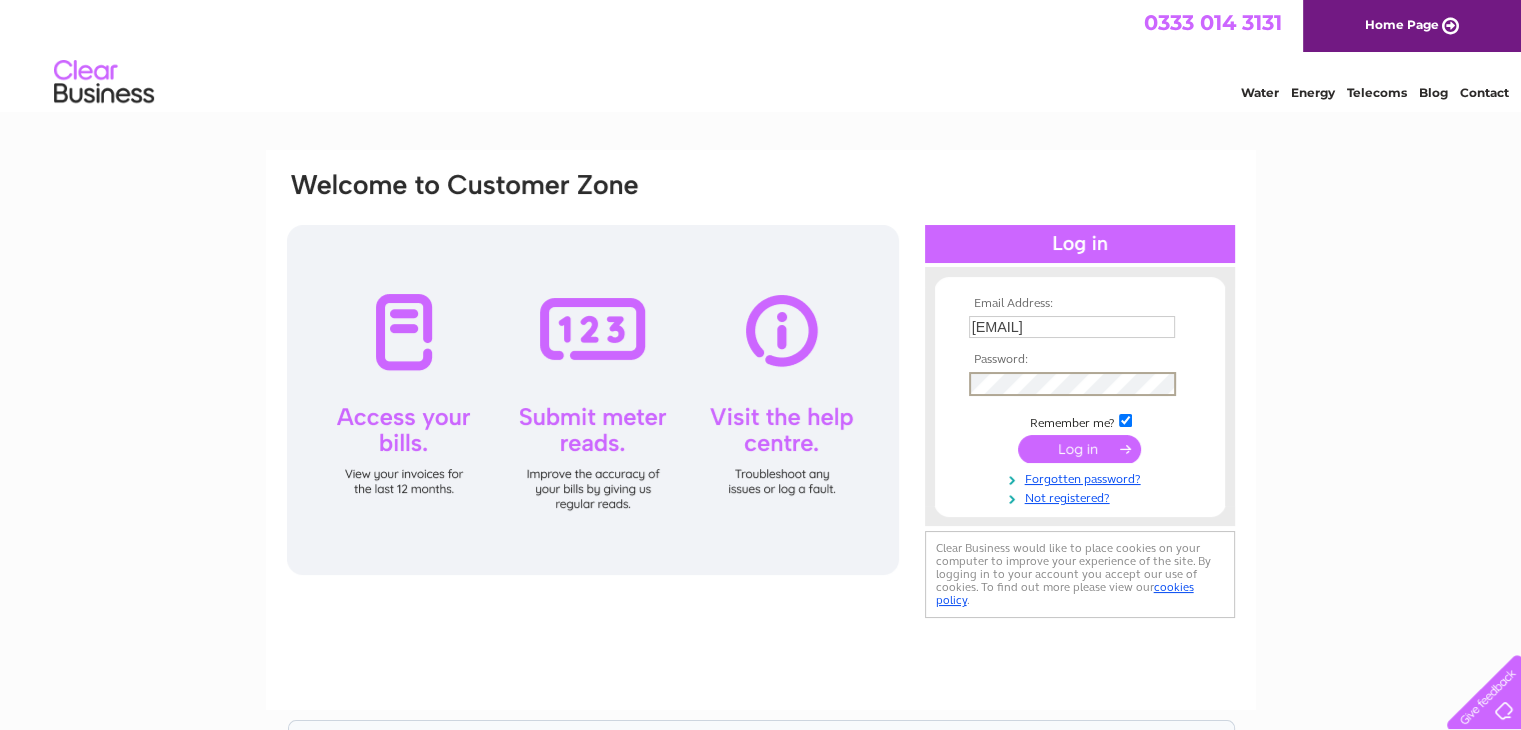 click at bounding box center [1079, 449] 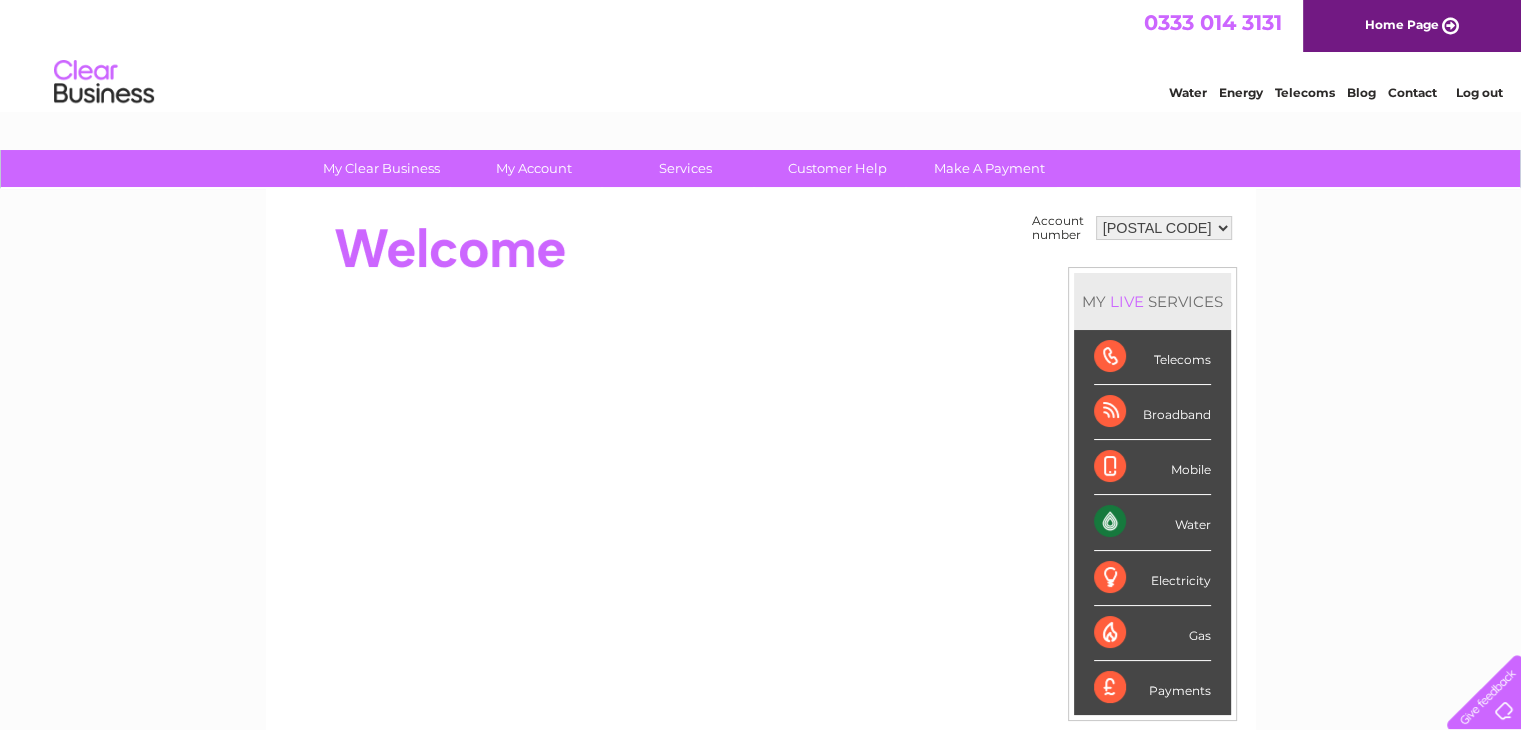 scroll, scrollTop: 0, scrollLeft: 0, axis: both 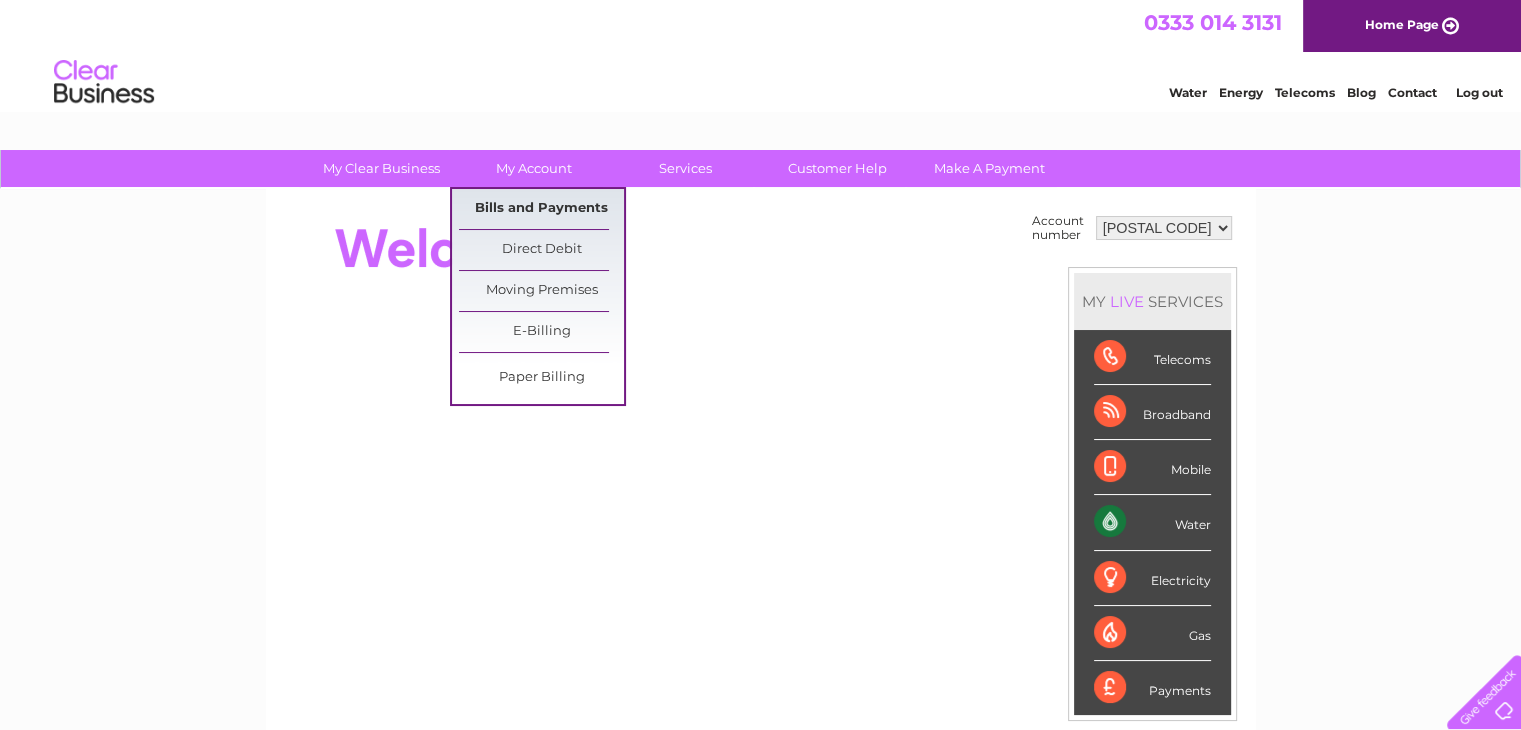 click on "Bills and Payments" at bounding box center [541, 209] 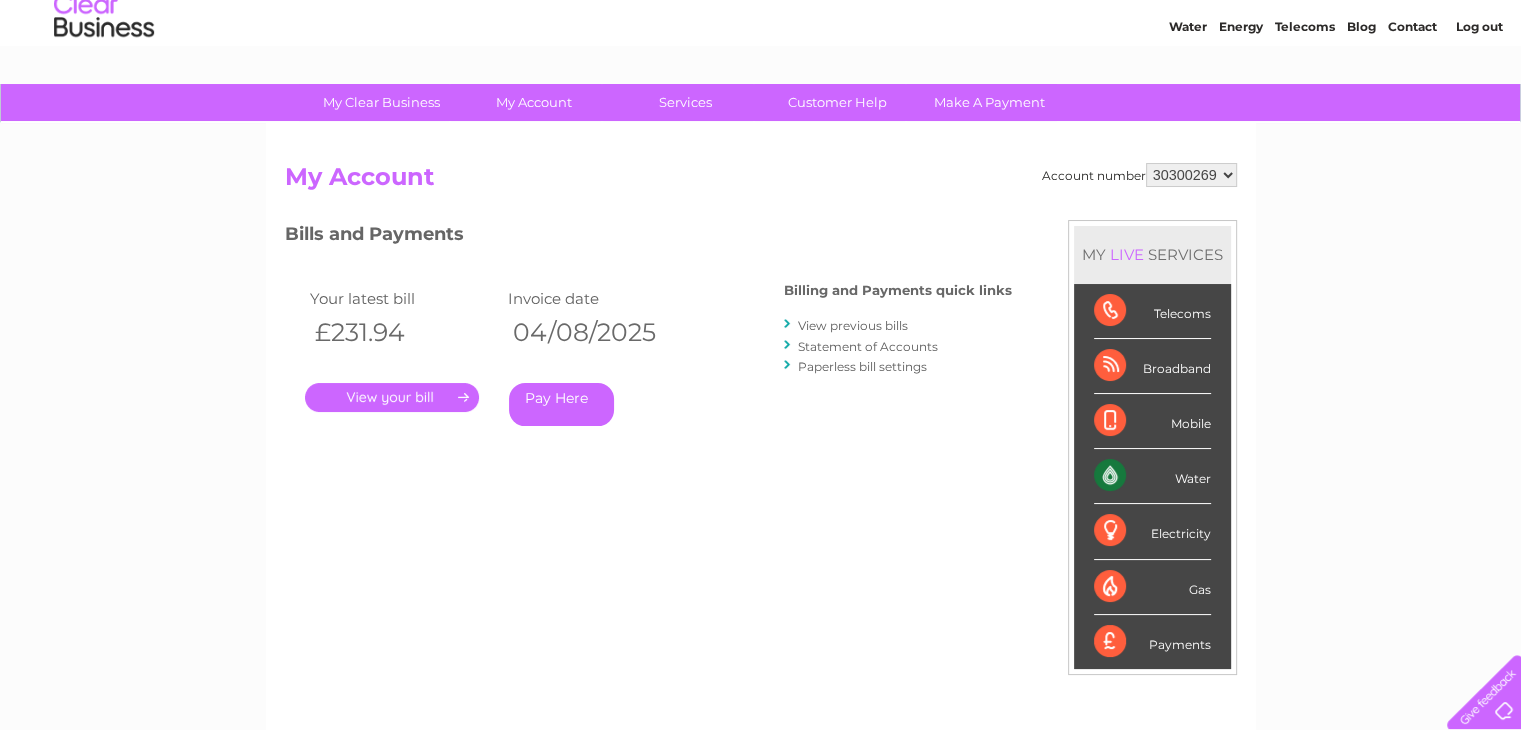 scroll, scrollTop: 100, scrollLeft: 0, axis: vertical 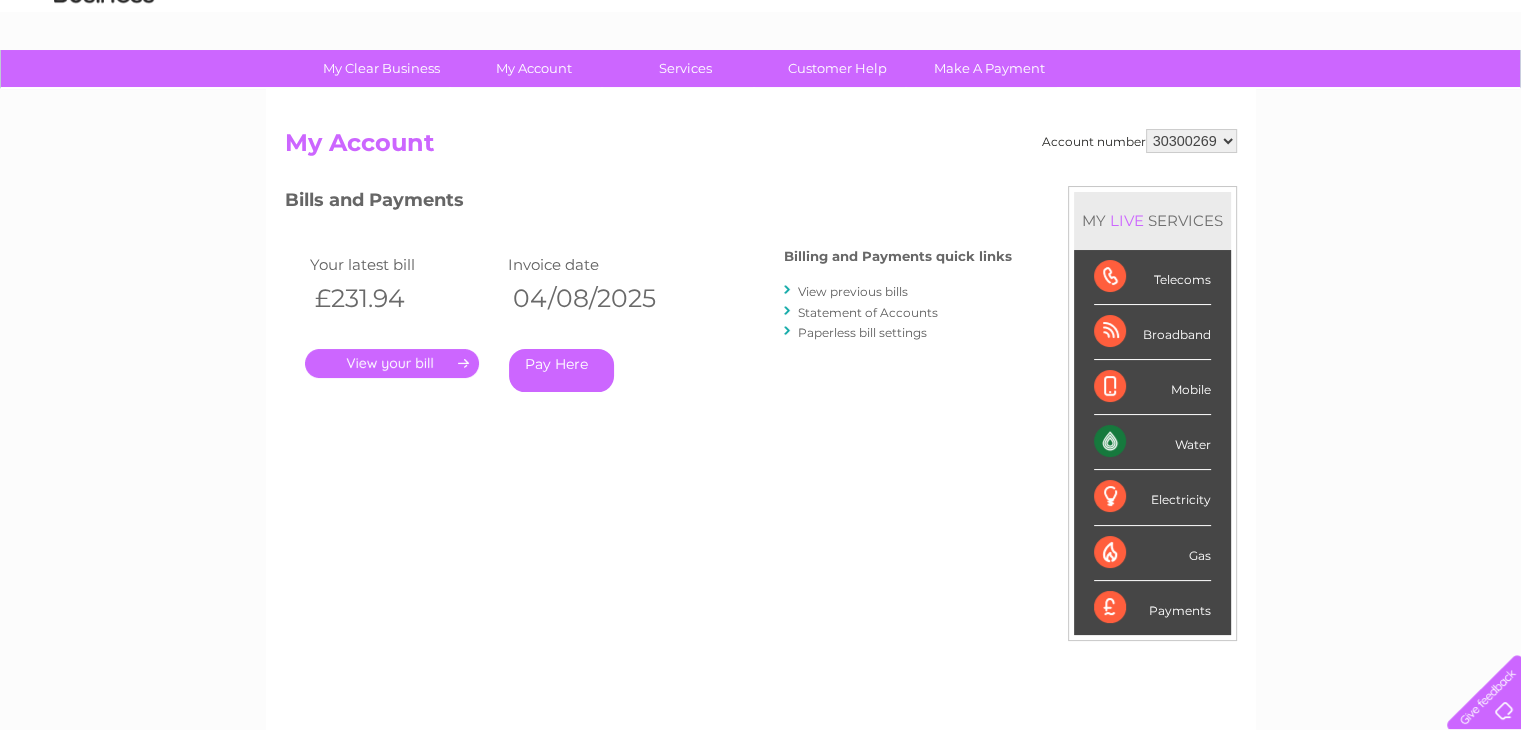 drag, startPoint x: 508, startPoint y: 264, endPoint x: 630, endPoint y: 305, distance: 128.7051 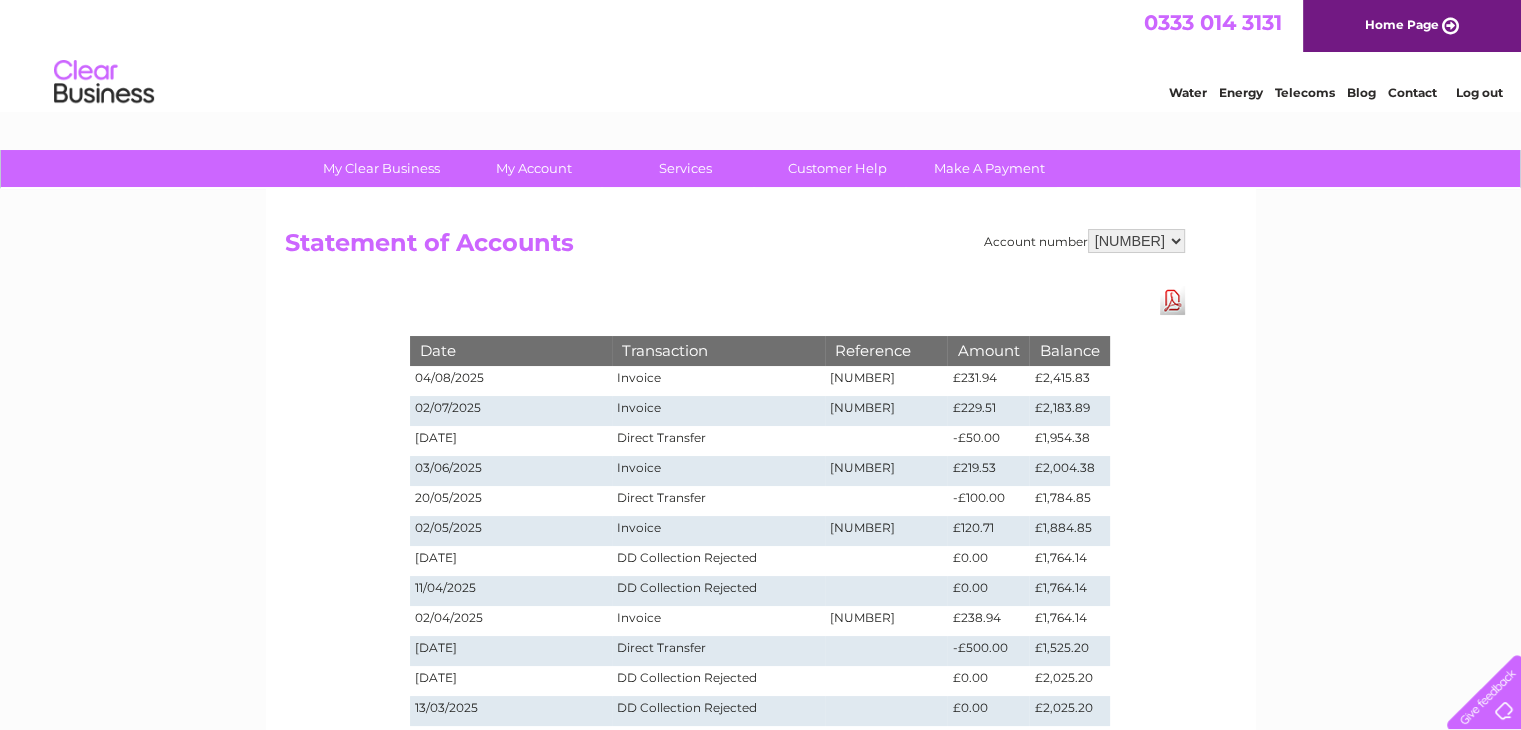 scroll, scrollTop: 0, scrollLeft: 0, axis: both 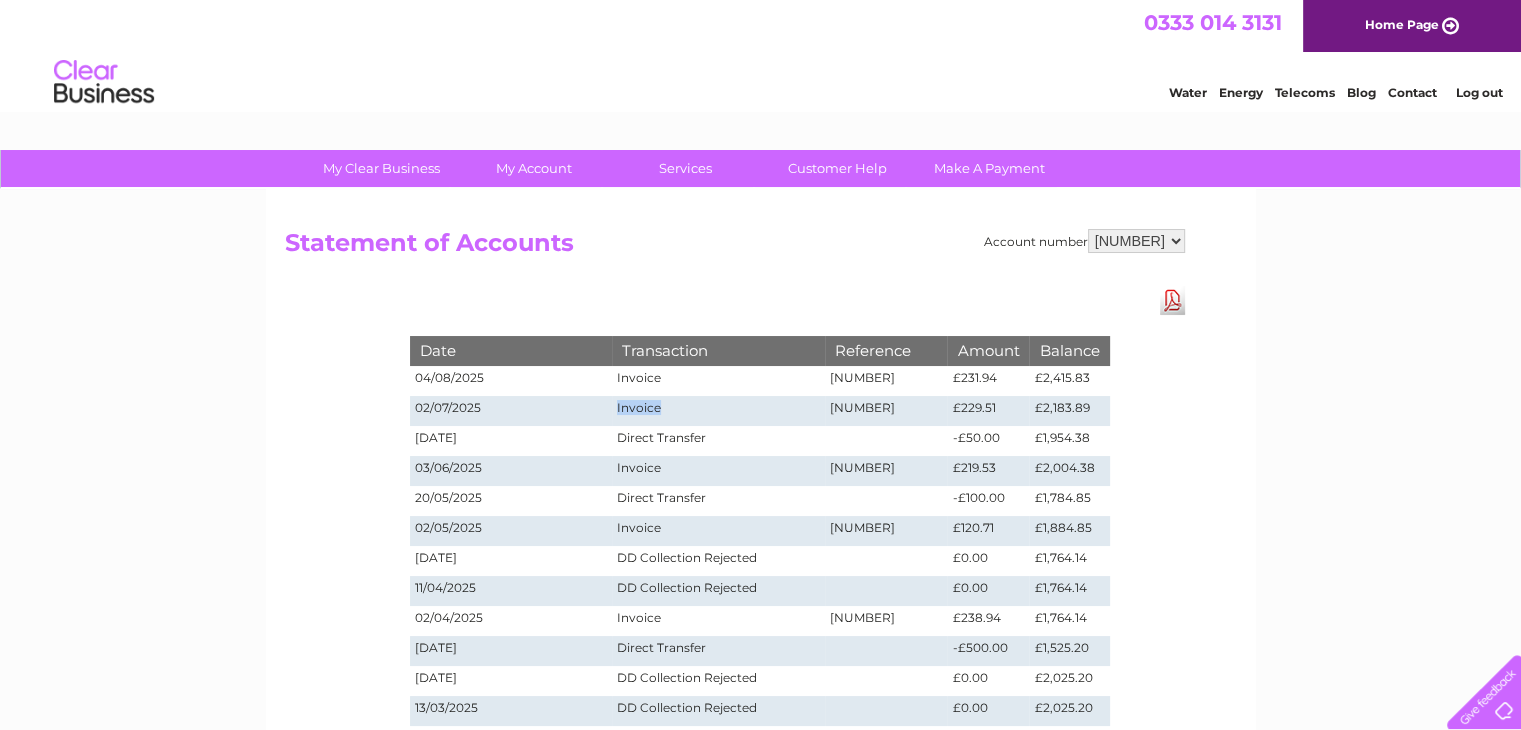 drag, startPoint x: 608, startPoint y: 407, endPoint x: 728, endPoint y: 407, distance: 120 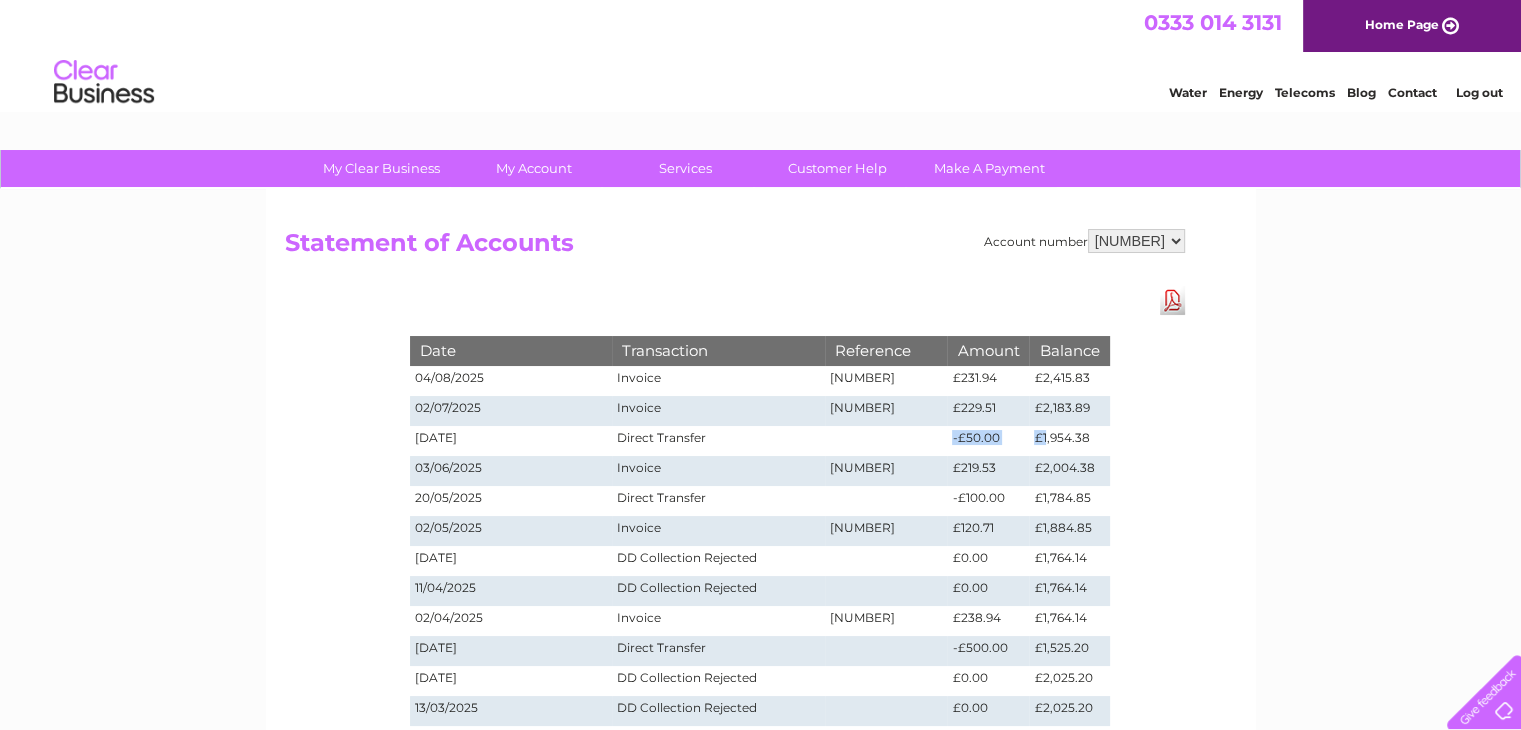 drag, startPoint x: 926, startPoint y: 437, endPoint x: 1044, endPoint y: 436, distance: 118.004234 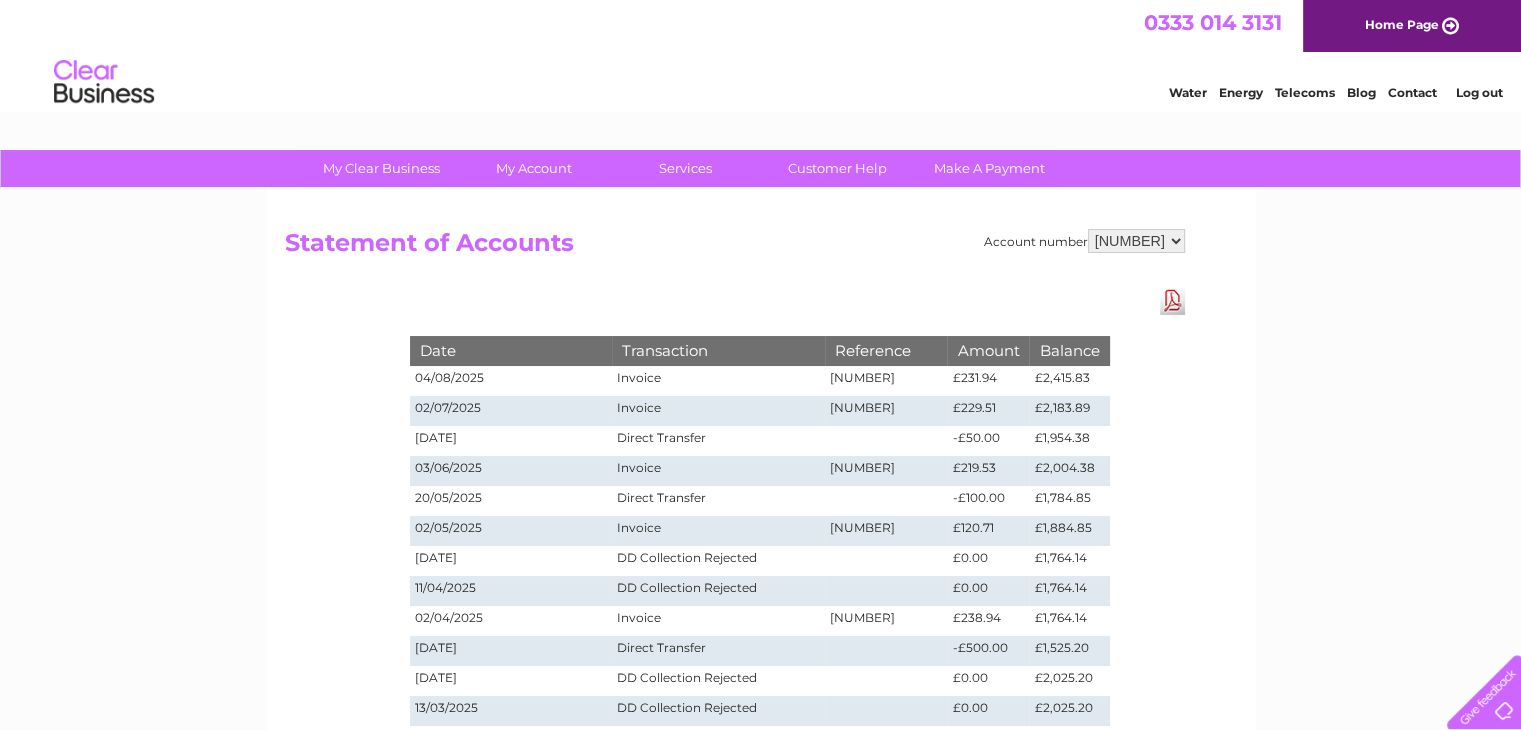 click on "Account number    30300269
Statement of Accounts
Download Pdf
Date
Transaction
Reference
Amount
Balance
04/08/2025
Invoice
7976712
£231.94
£2,415.83
02/07/2025
Invoice
7885791
£229.51
£2,183.89
1" at bounding box center (761, 603) 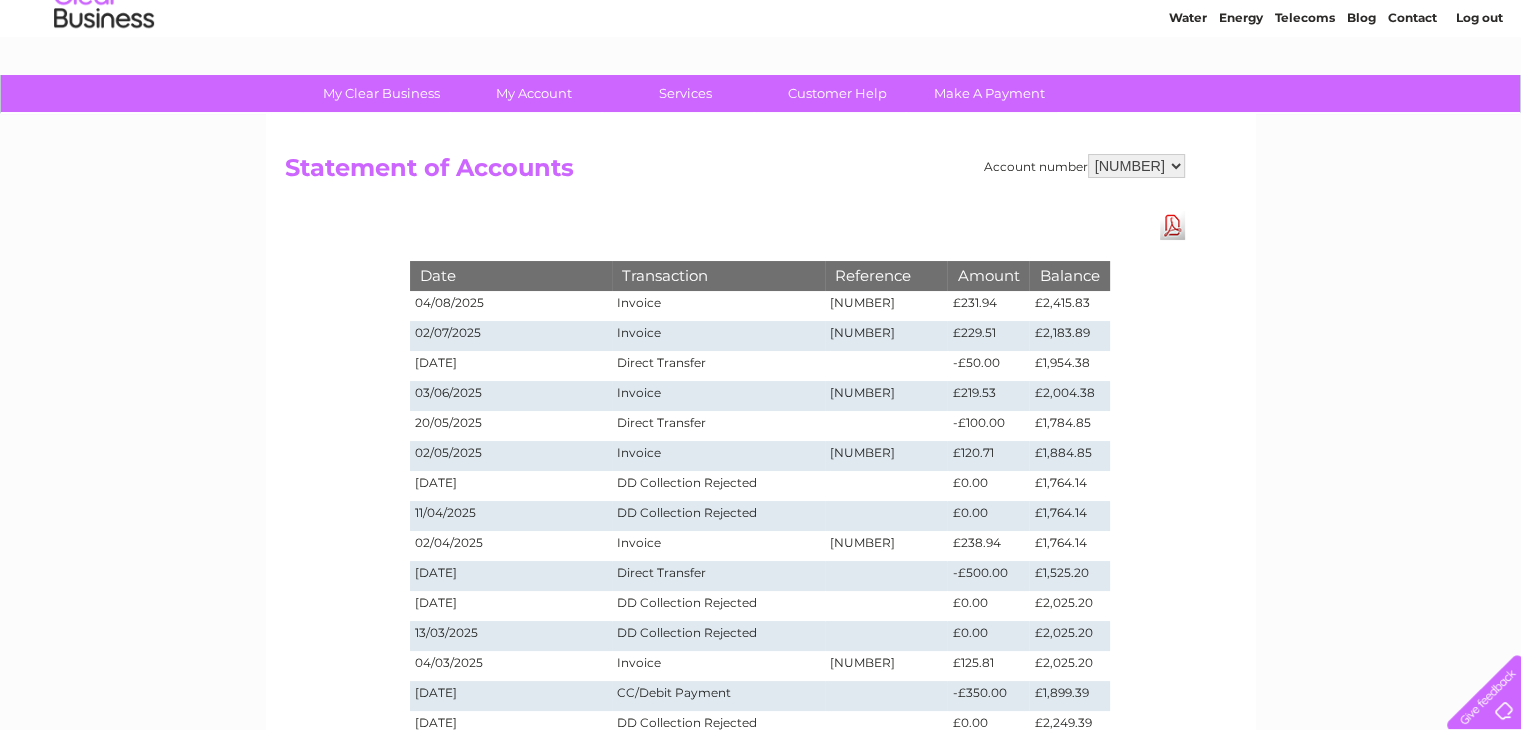 scroll, scrollTop: 0, scrollLeft: 0, axis: both 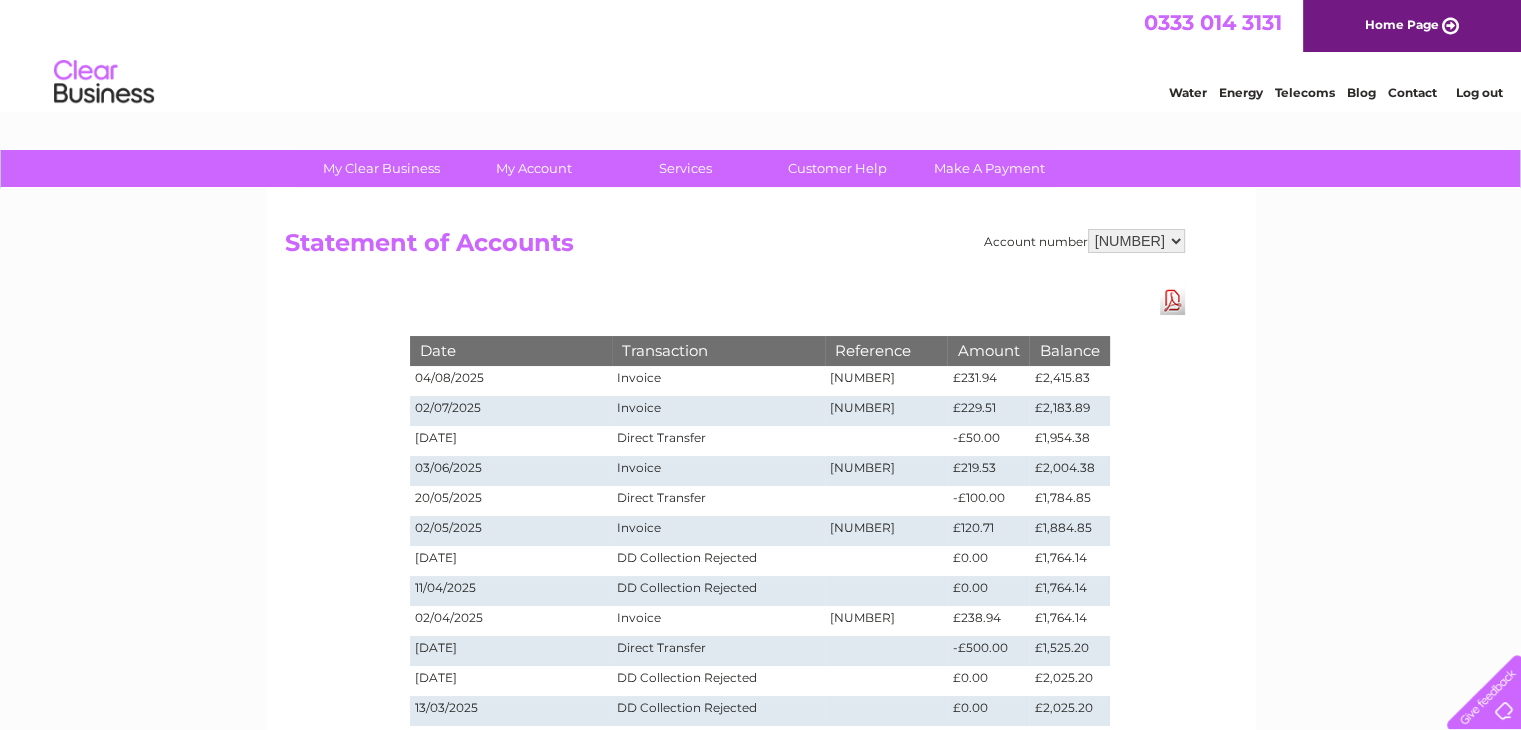 click on "Download Pdf" at bounding box center (1172, 300) 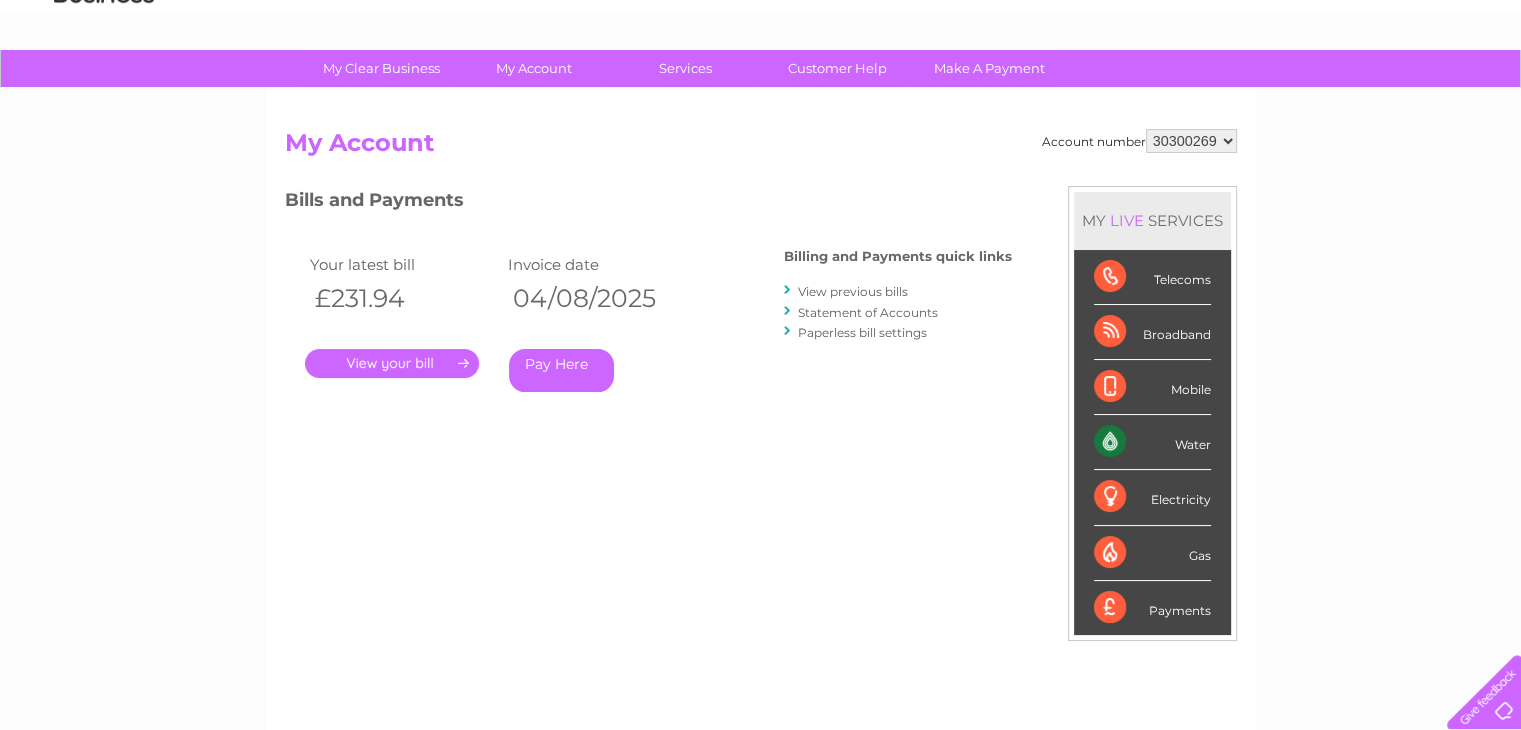 scroll, scrollTop: 0, scrollLeft: 0, axis: both 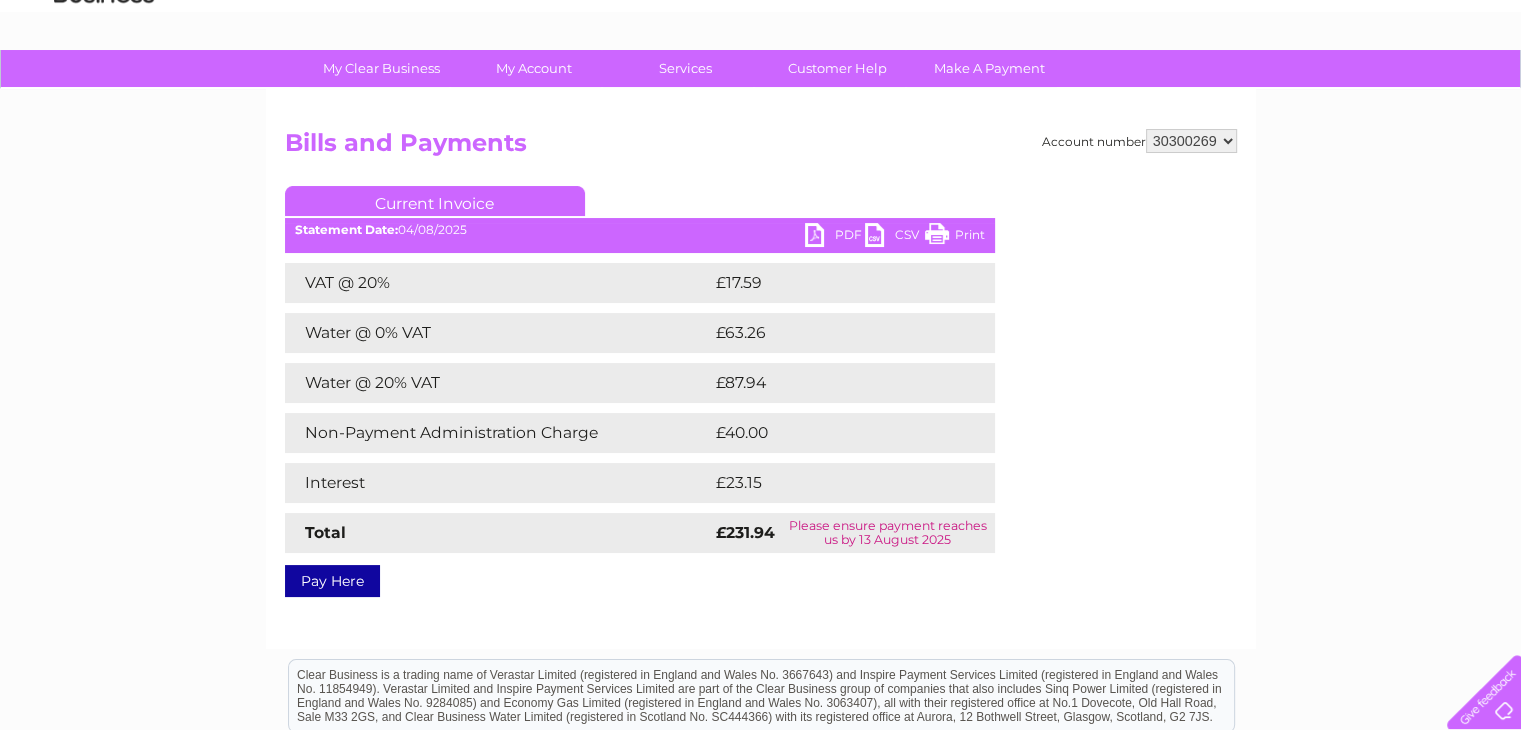 click on "PDF" at bounding box center (835, 237) 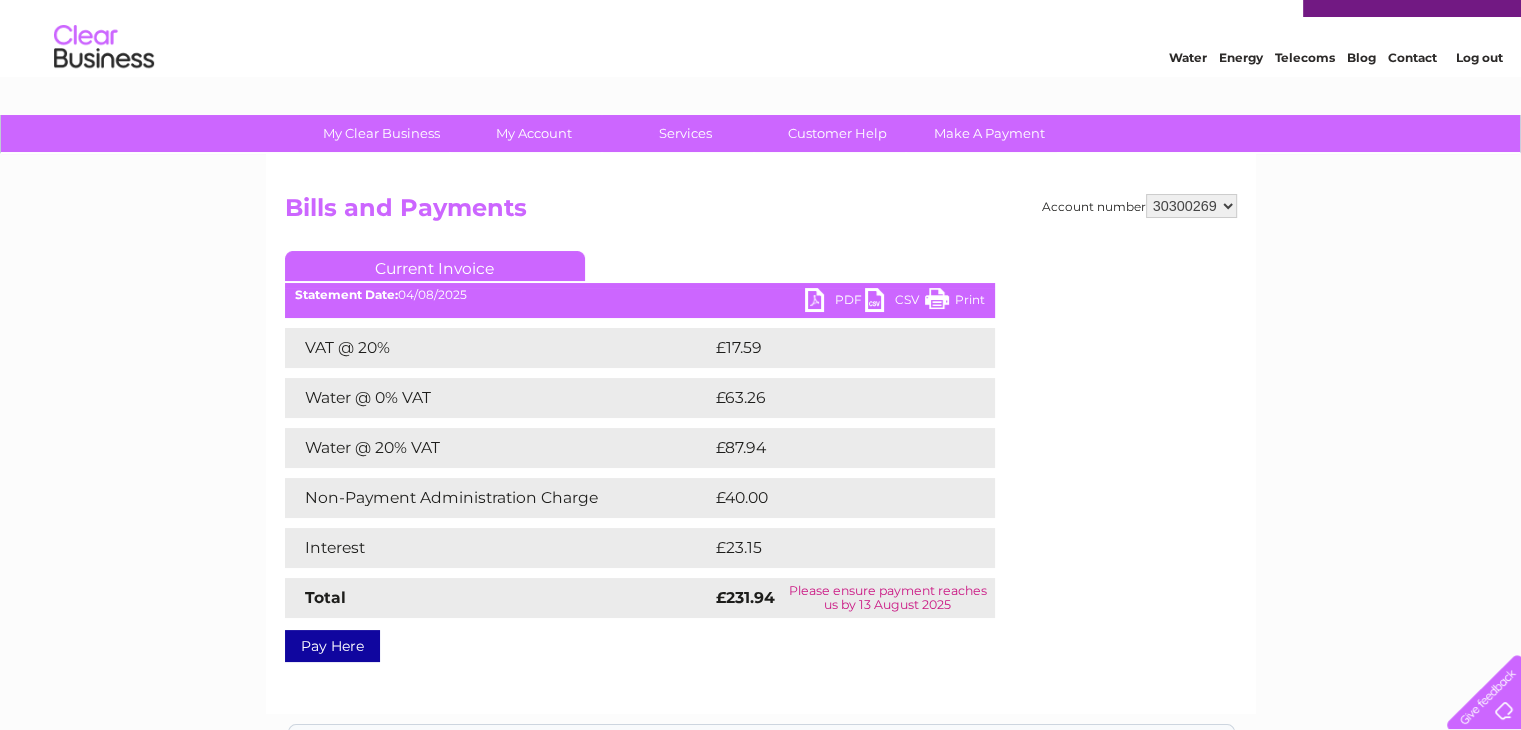scroll, scrollTop: 0, scrollLeft: 0, axis: both 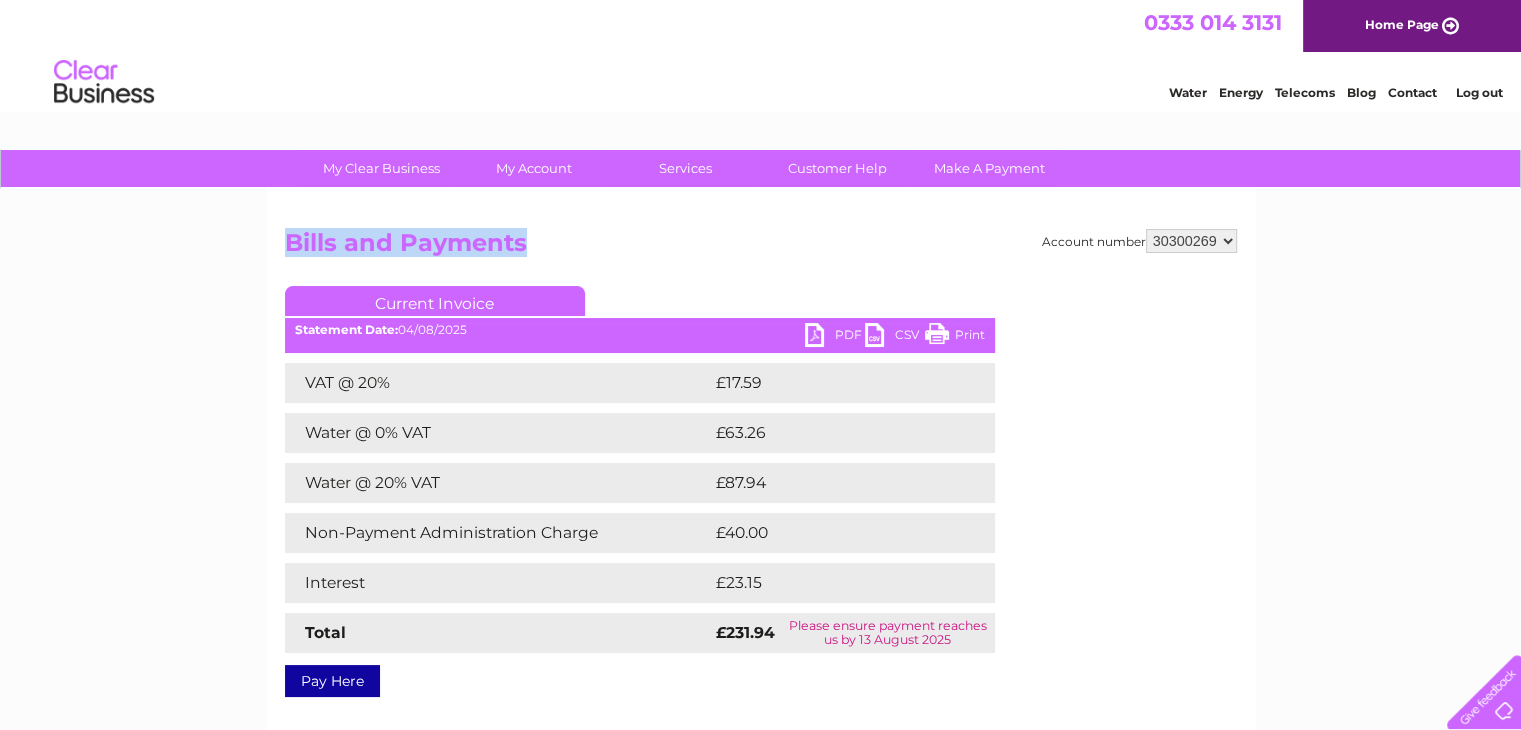 drag, startPoint x: 286, startPoint y: 241, endPoint x: 606, endPoint y: 241, distance: 320 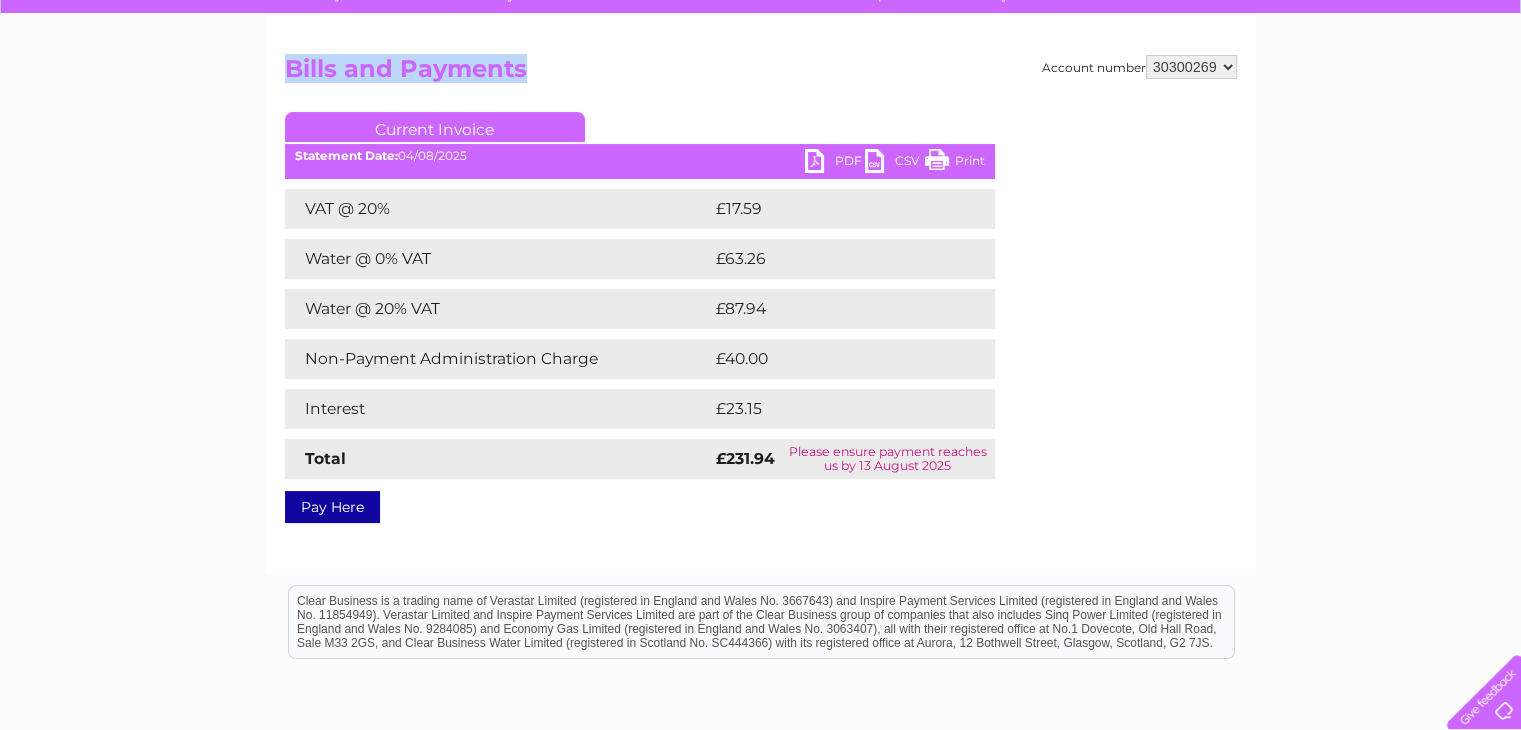 scroll, scrollTop: 0, scrollLeft: 0, axis: both 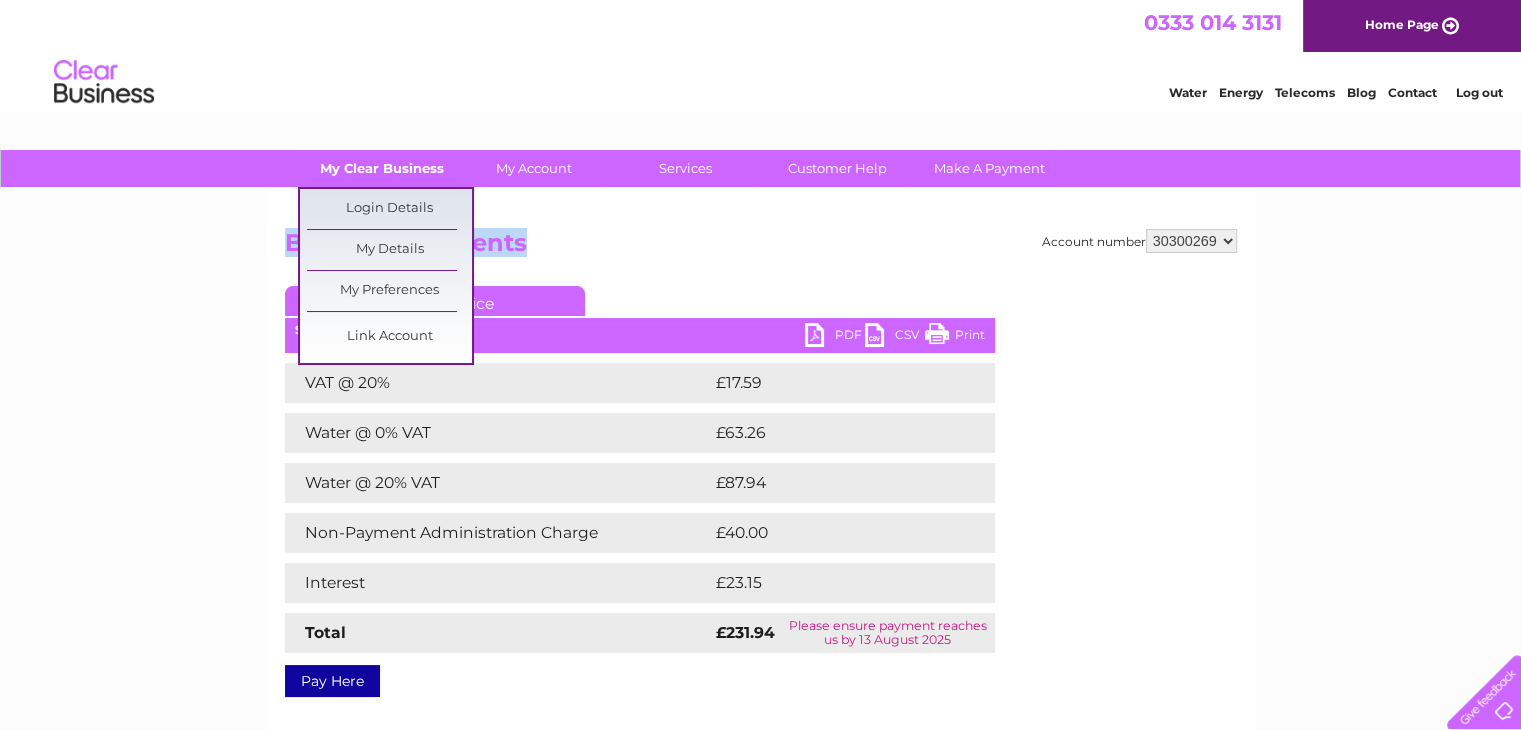 click on "My Clear Business" at bounding box center [381, 168] 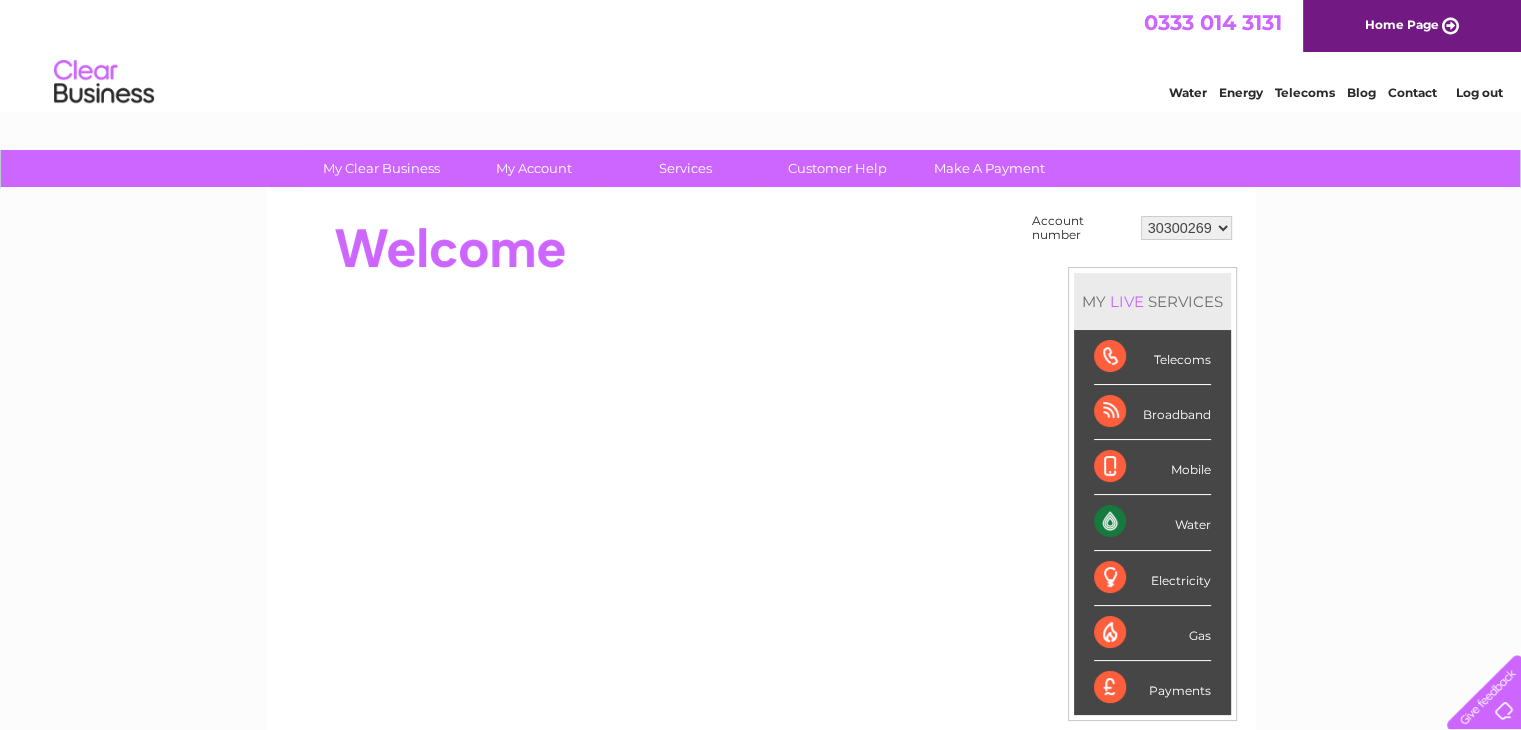scroll, scrollTop: 0, scrollLeft: 0, axis: both 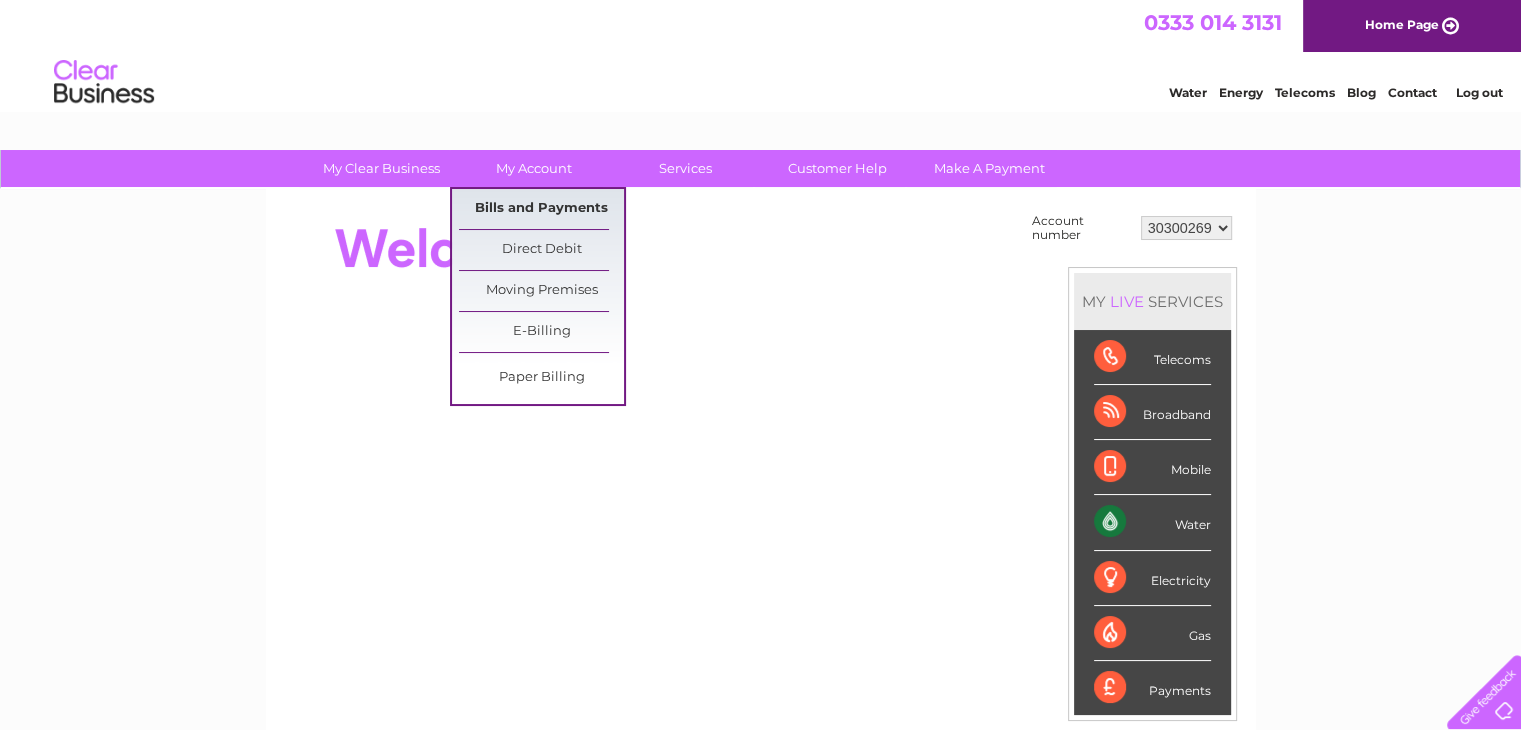 click on "Bills and Payments" at bounding box center [541, 209] 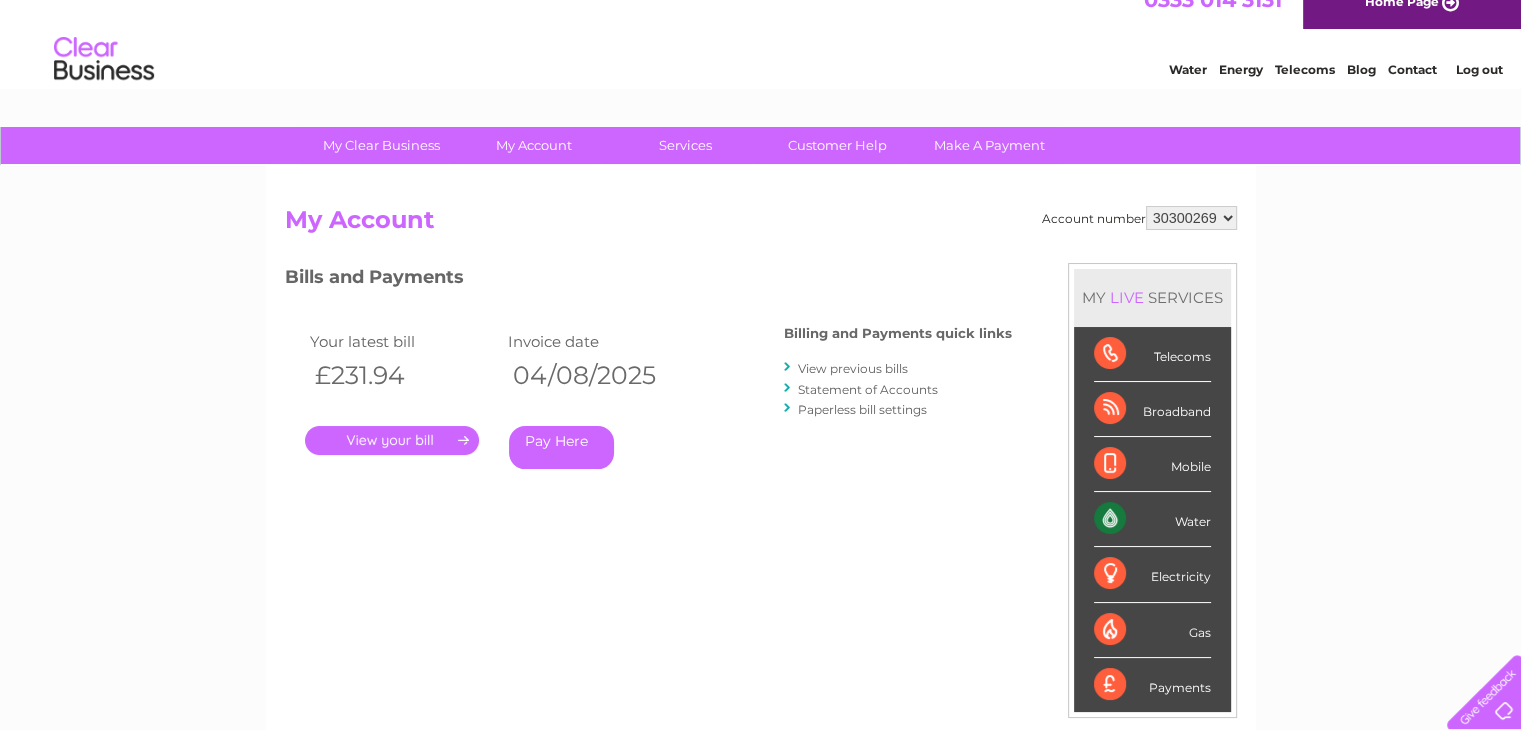 scroll, scrollTop: 0, scrollLeft: 0, axis: both 